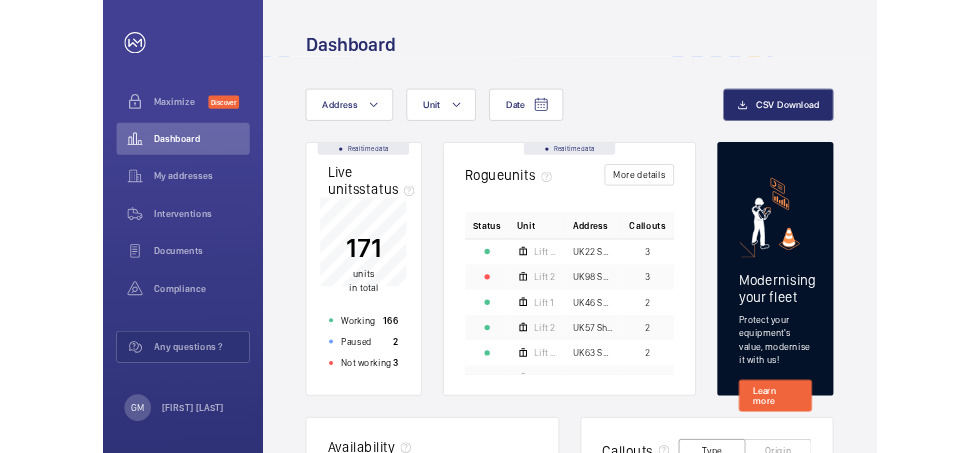 scroll, scrollTop: 0, scrollLeft: 0, axis: both 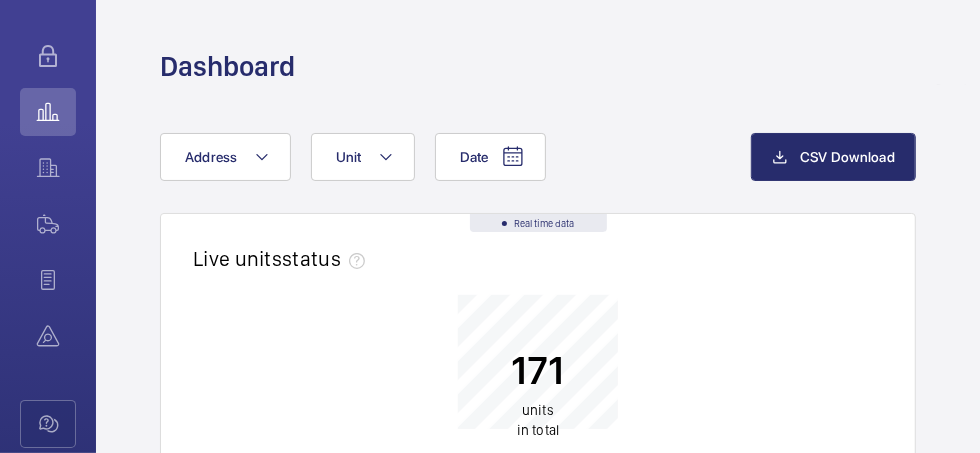 click on "171 units in total" 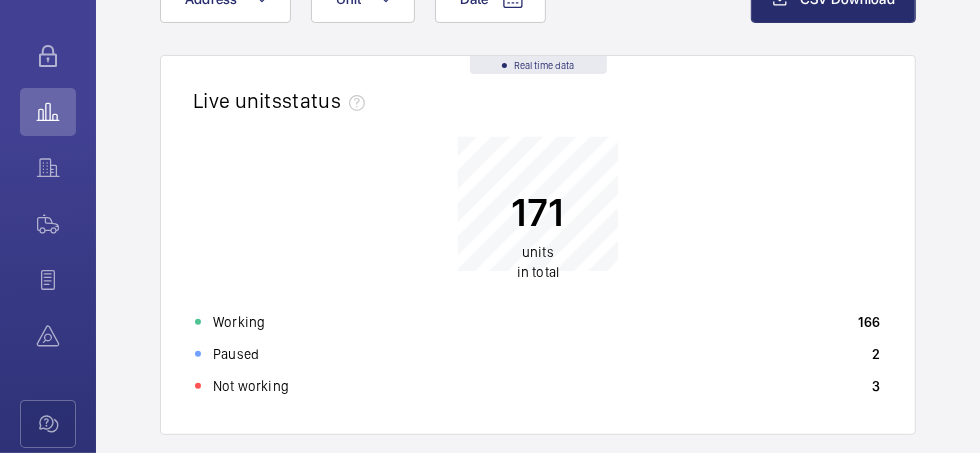scroll, scrollTop: 160, scrollLeft: 0, axis: vertical 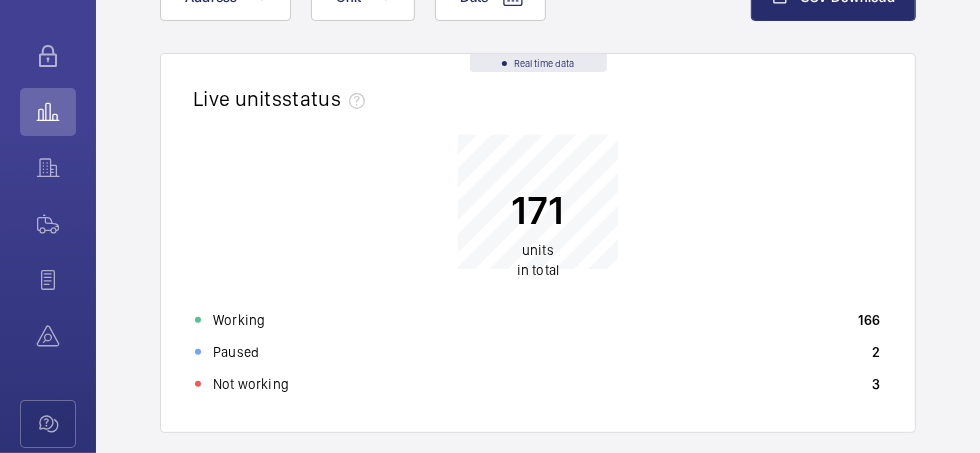 click on "171 units in total Working 166 Paused 2 Not working 3" 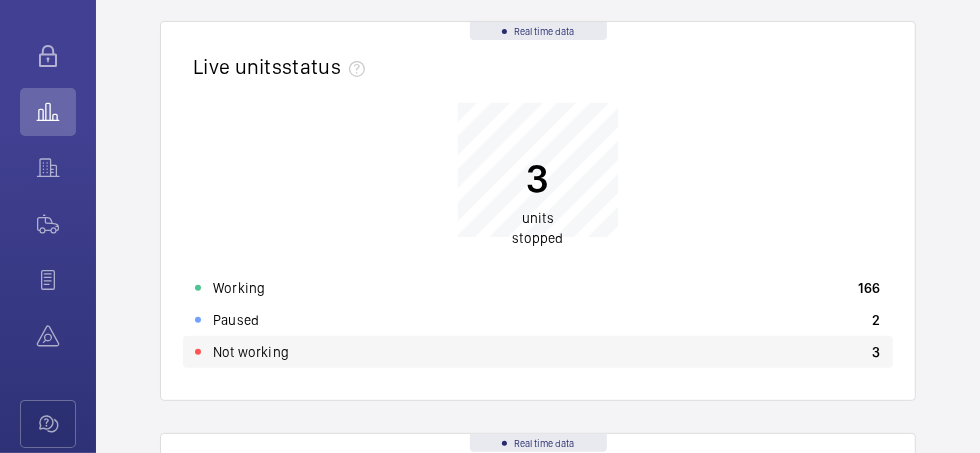 click on "Not working 3" 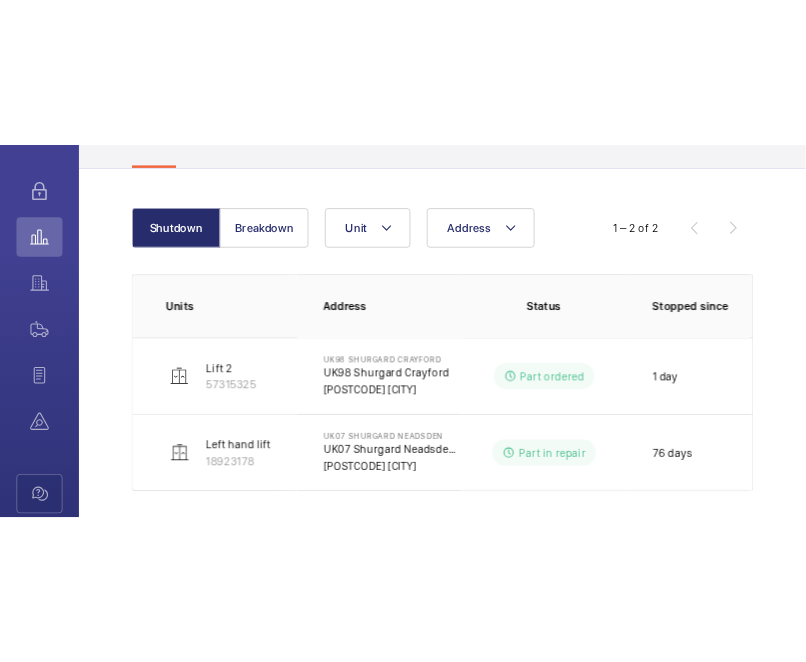 scroll, scrollTop: 206, scrollLeft: 0, axis: vertical 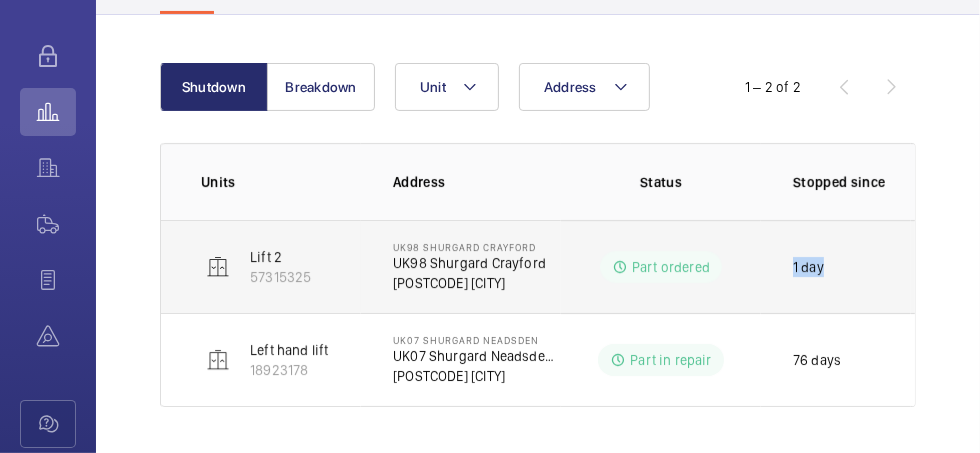 drag, startPoint x: 904, startPoint y: 264, endPoint x: 792, endPoint y: 252, distance: 112.64102 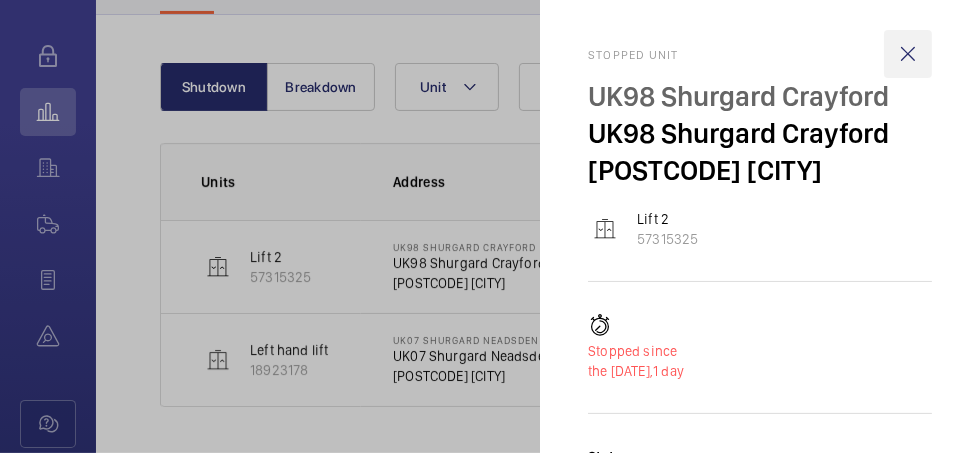 click 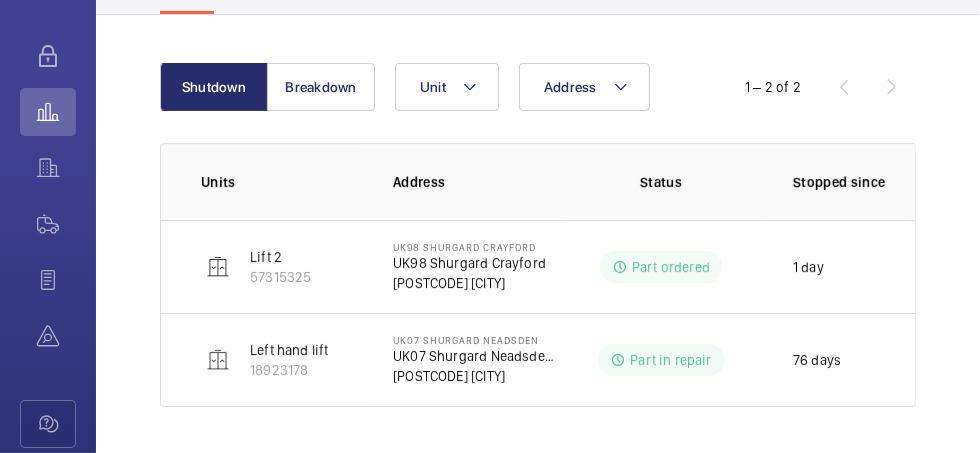 click on "GM  Maximize  Beta  Dashboard   My addresses   Interventions   Documents   Compliance   Any questions ?  G My account Back Live units status﻿ Stopped Working Paused Shutdown Breakdown Address Unit  1 – 2 of 2  Units Address Status Stopped since Additional information  Lift 2   [NUMBER]   UK98 Shurgard Crayford   UK98 Shurgard Crayford   [POSTCODE] [CITY]  Part ordered 1 day  WM ACTION 04/08 - Part on order ETA Wednesday   Left hand lift    [NUMBER]   UK07 Shurgard Neadsden   UK07 Shurgard Neadsden - 510 Neasden Lane   [POSTCODE] [CITY]  Part in repair  76 days  WM Action - Motor is at the specialist to be repaired. Lead time TBC" 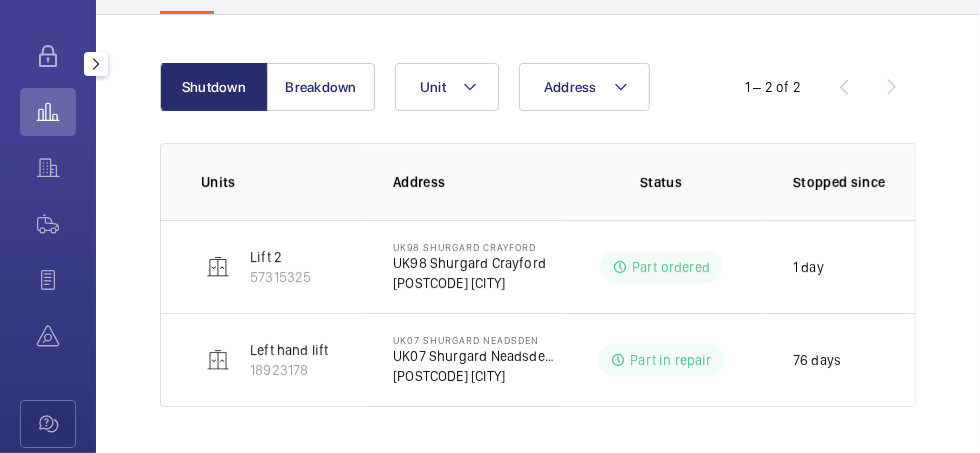 drag, startPoint x: 93, startPoint y: 358, endPoint x: 85, endPoint y: 393, distance: 35.902645 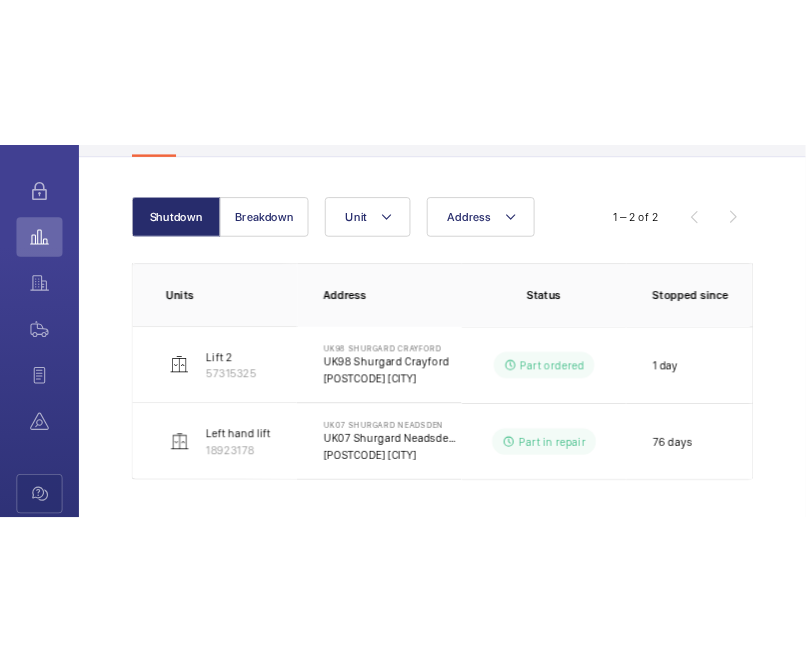 scroll, scrollTop: 0, scrollLeft: 0, axis: both 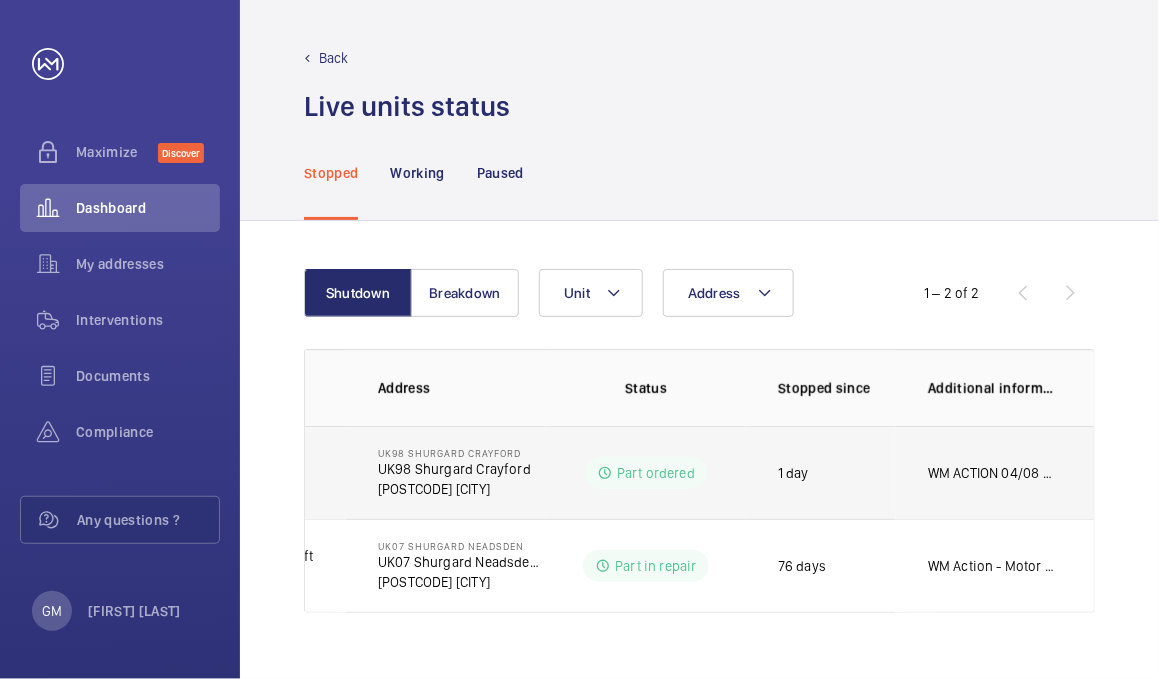 click on "WM ACTION 04/08 - Part on order ETA Wednesday" 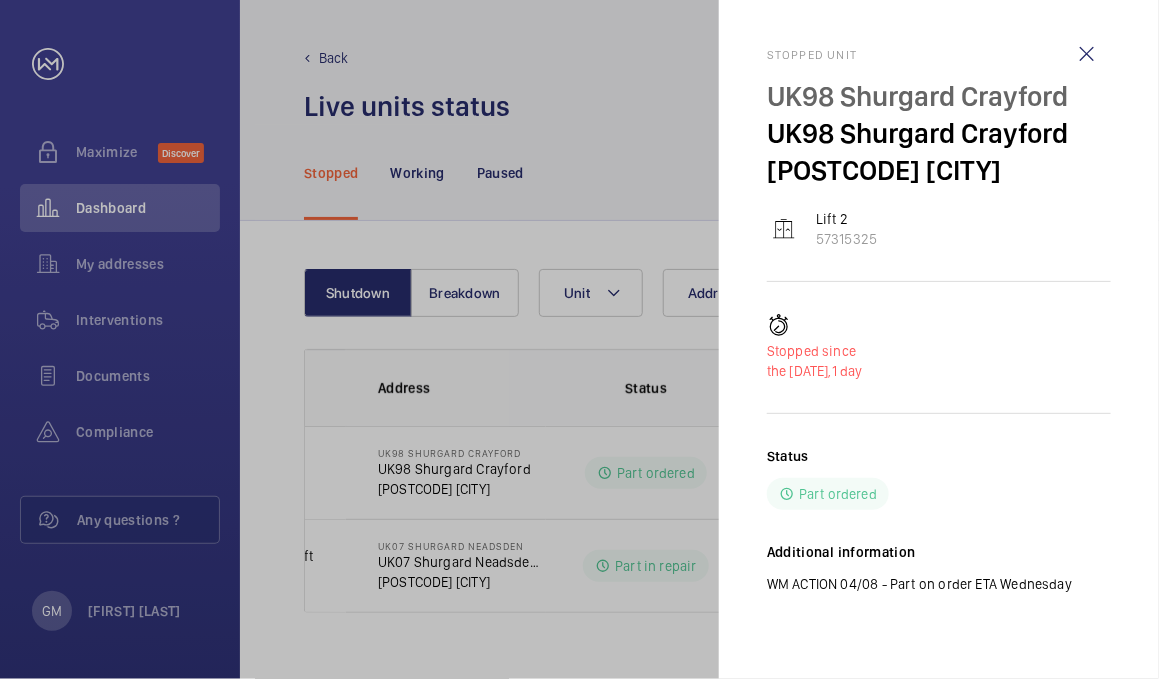 click 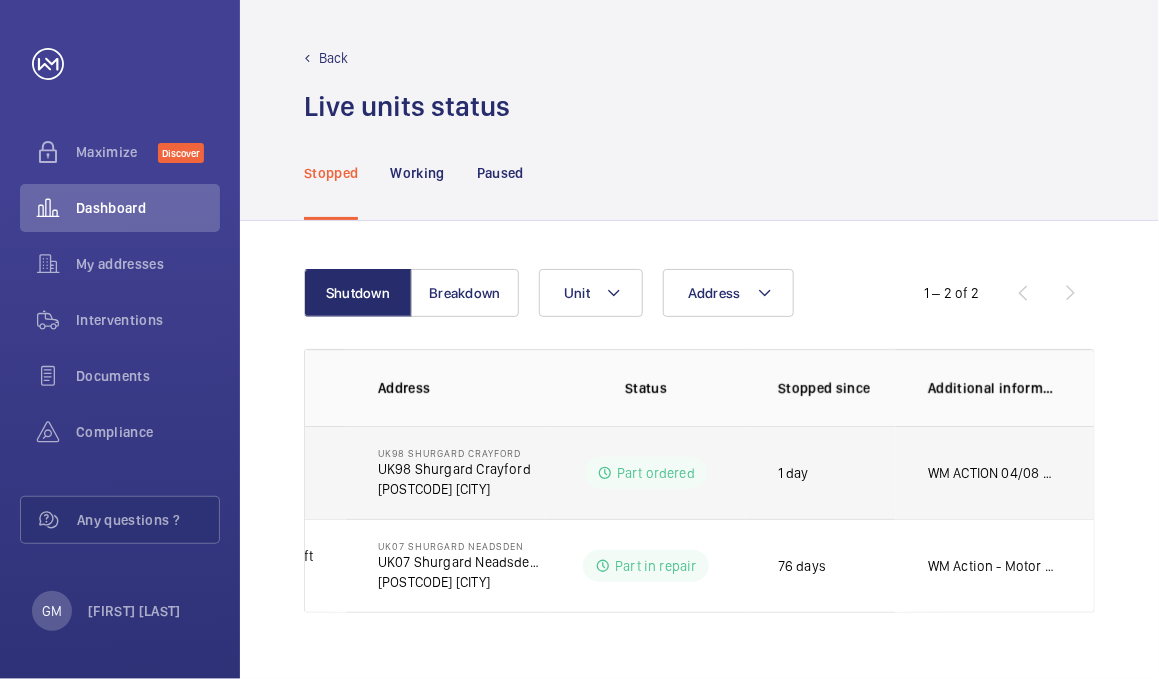 click on "WM ACTION 04/08 - Part on order ETA Wednesday" 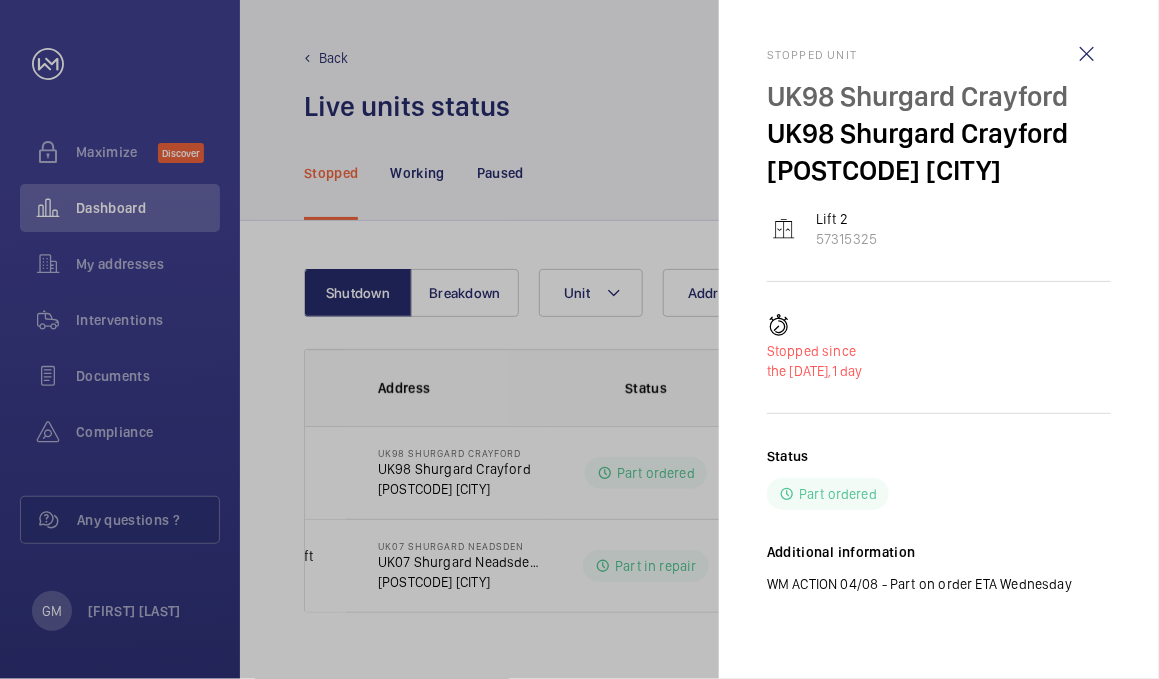 click 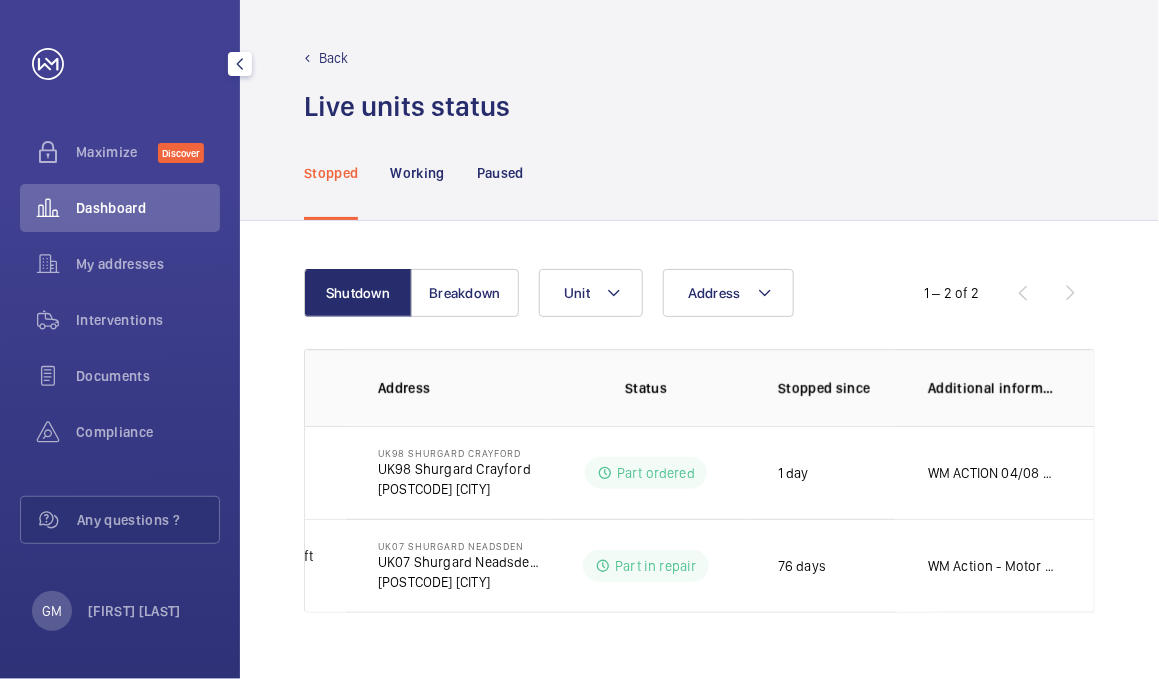 click on "Dashboard" 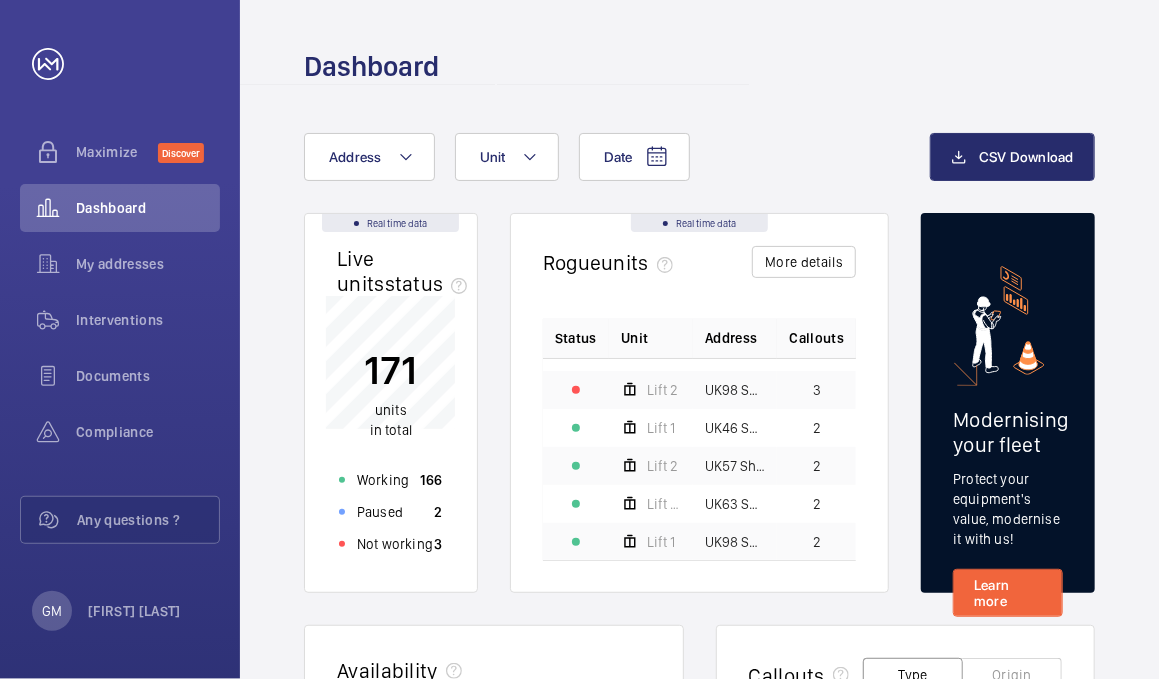 scroll, scrollTop: 22, scrollLeft: 0, axis: vertical 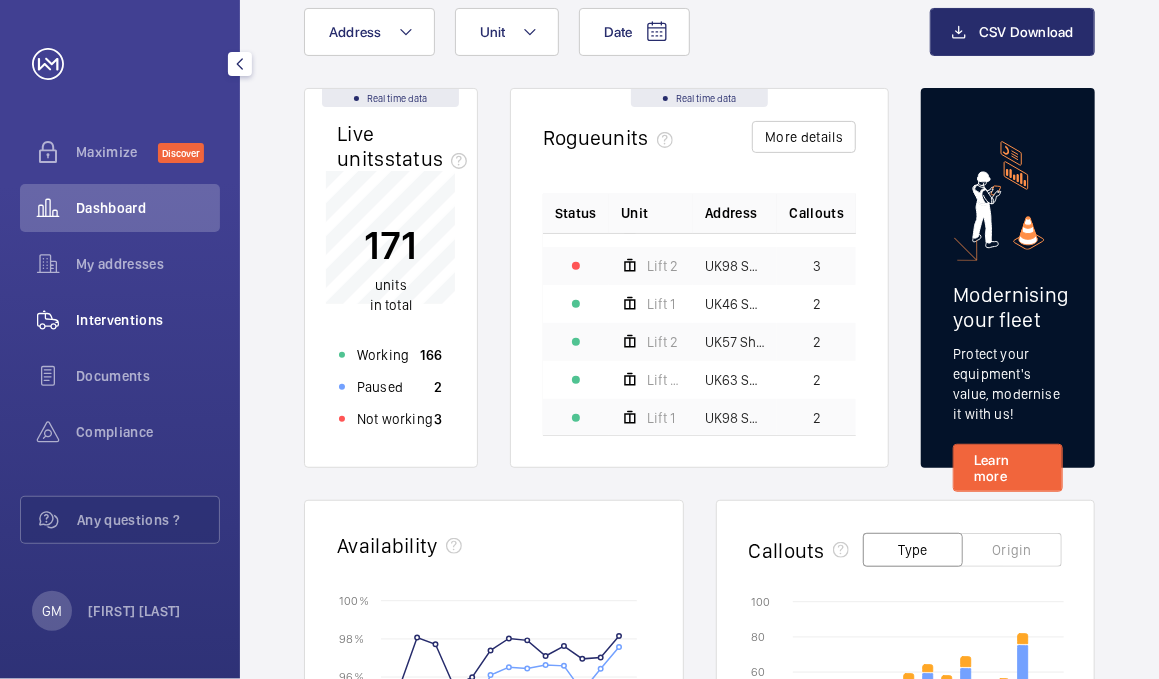 click on "Interventions" 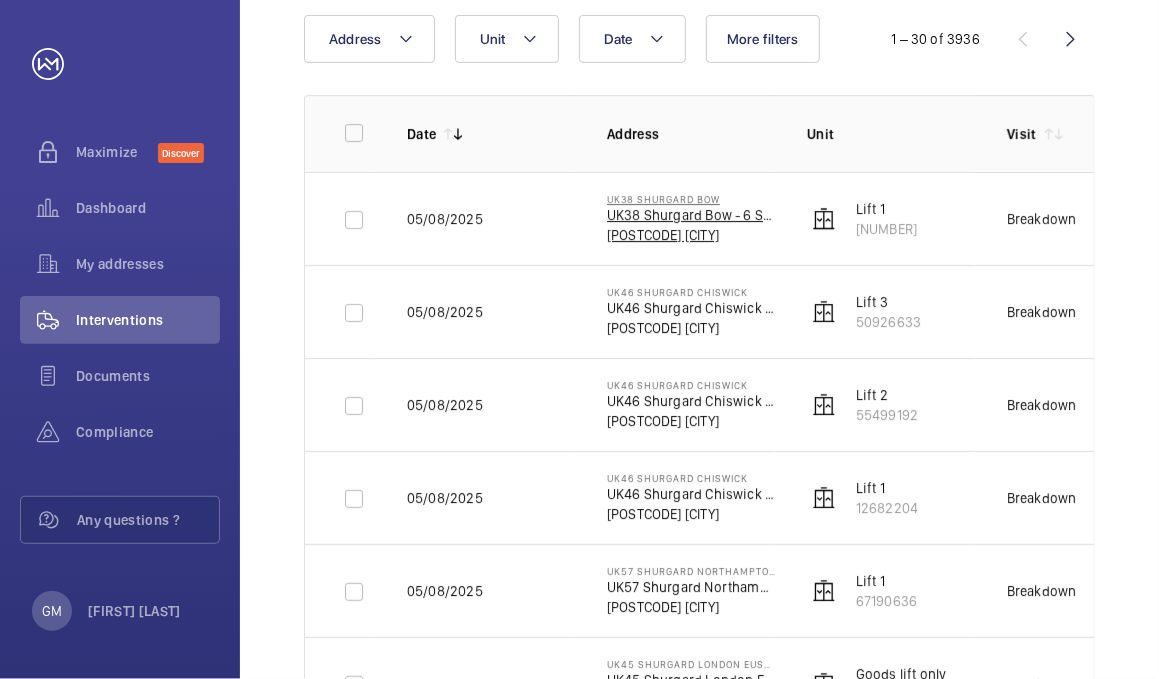 scroll, scrollTop: 219, scrollLeft: 0, axis: vertical 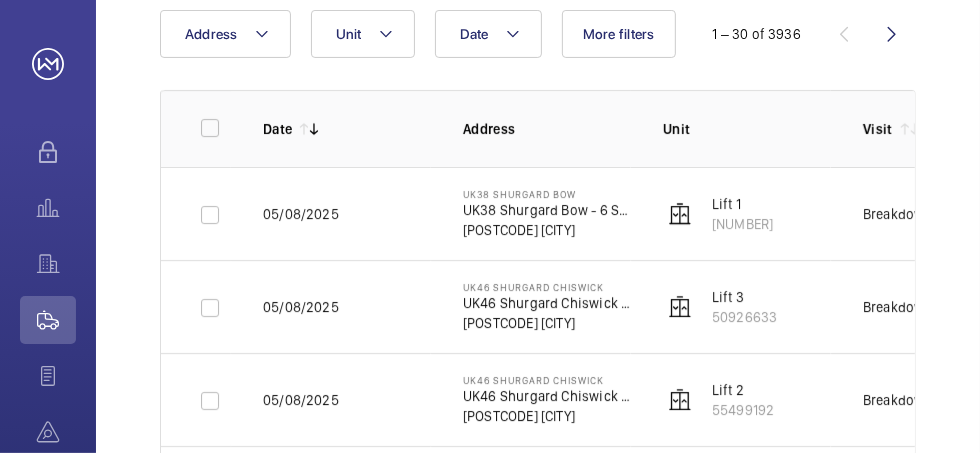 drag, startPoint x: 843, startPoint y: 238, endPoint x: 815, endPoint y: 218, distance: 34.4093 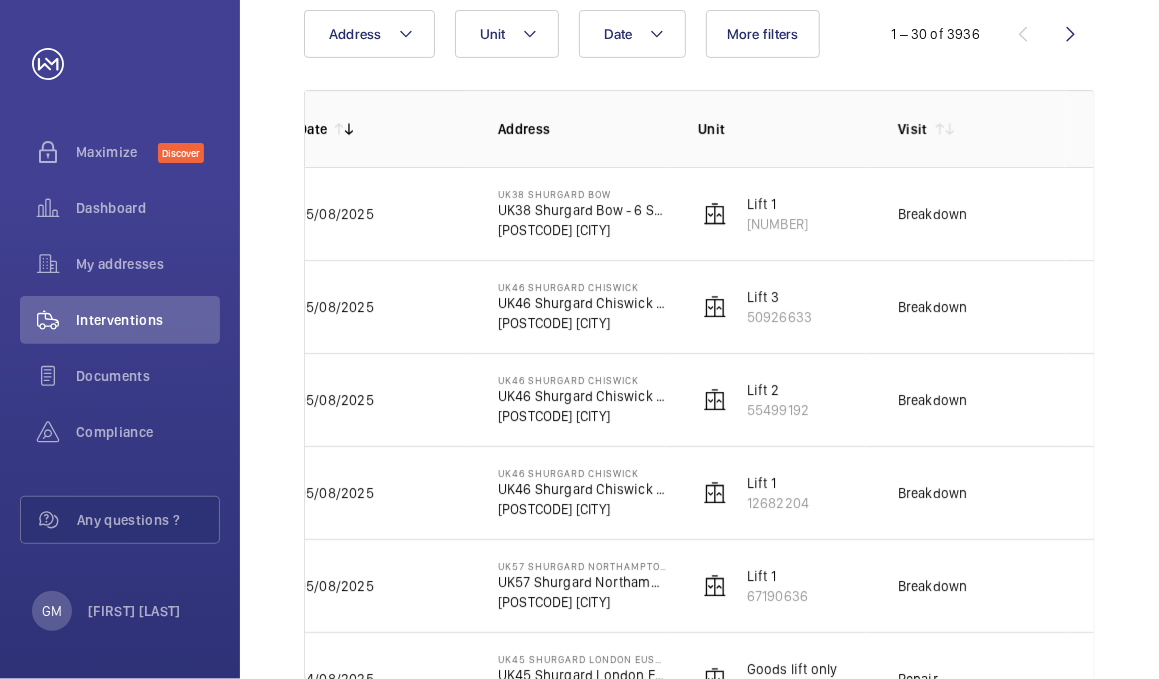 scroll, scrollTop: 0, scrollLeft: 251, axis: horizontal 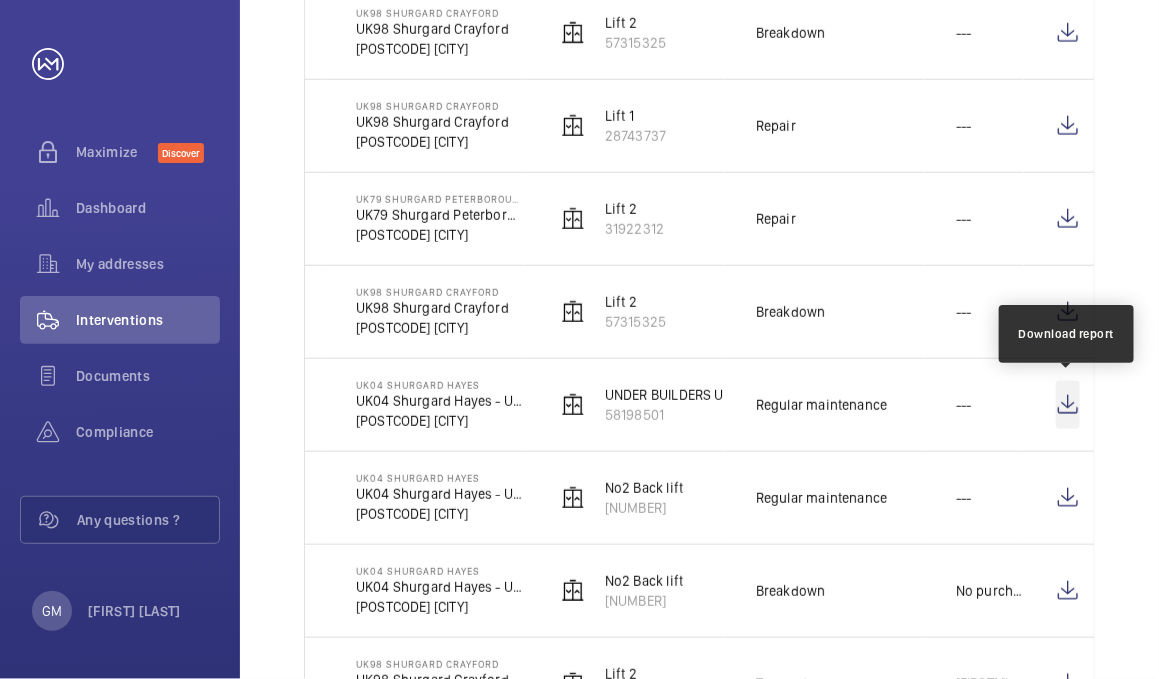 click 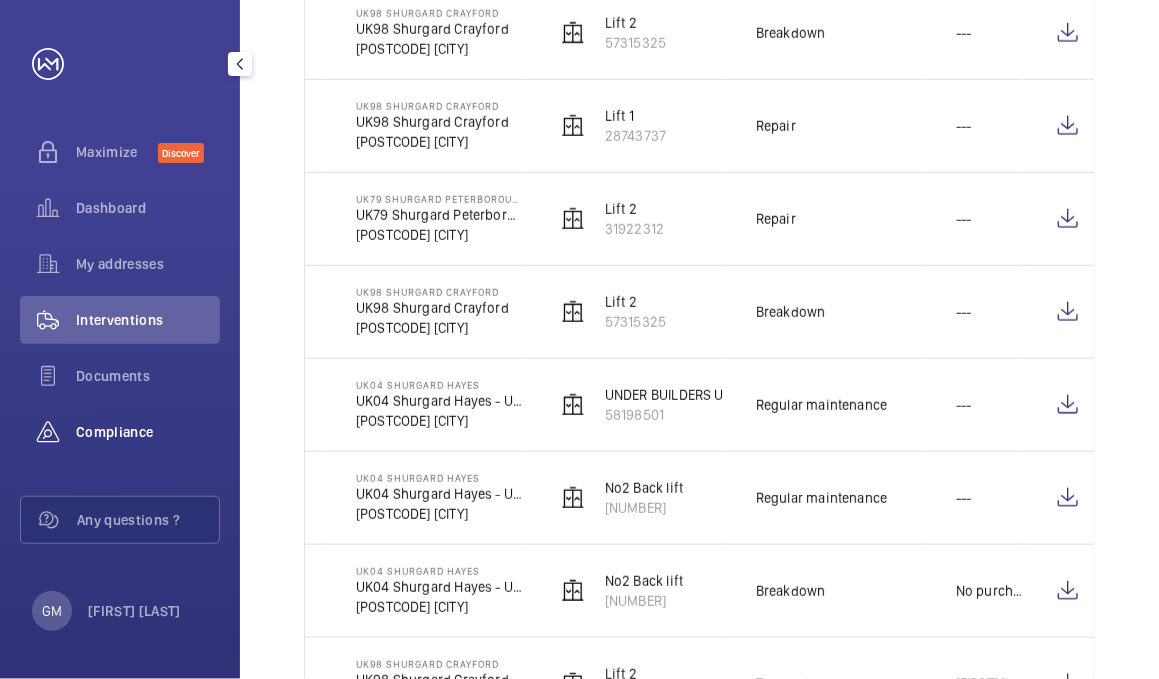 click on "Compliance" 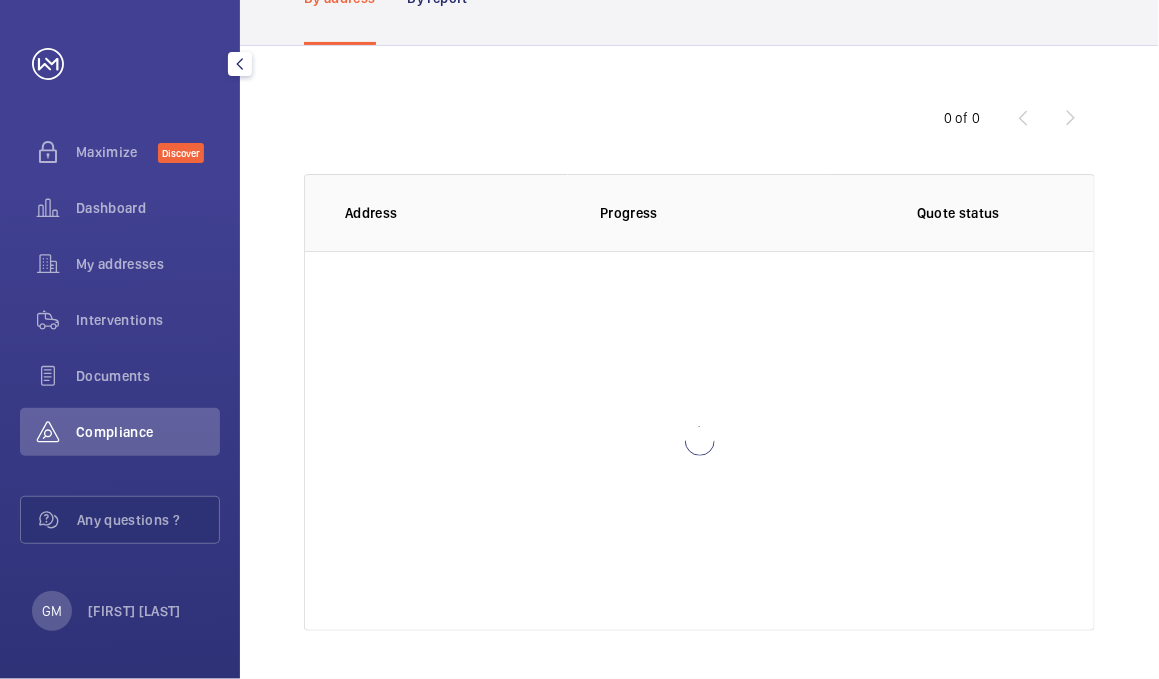 scroll, scrollTop: 133, scrollLeft: 0, axis: vertical 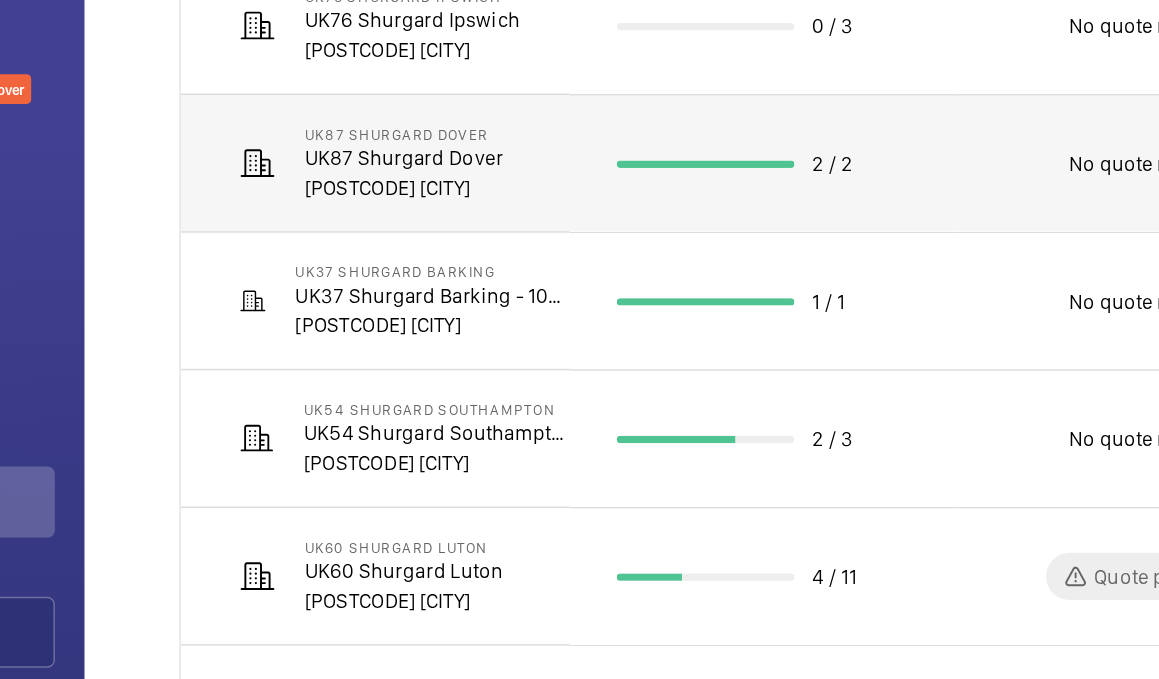 click on "2 / 2" 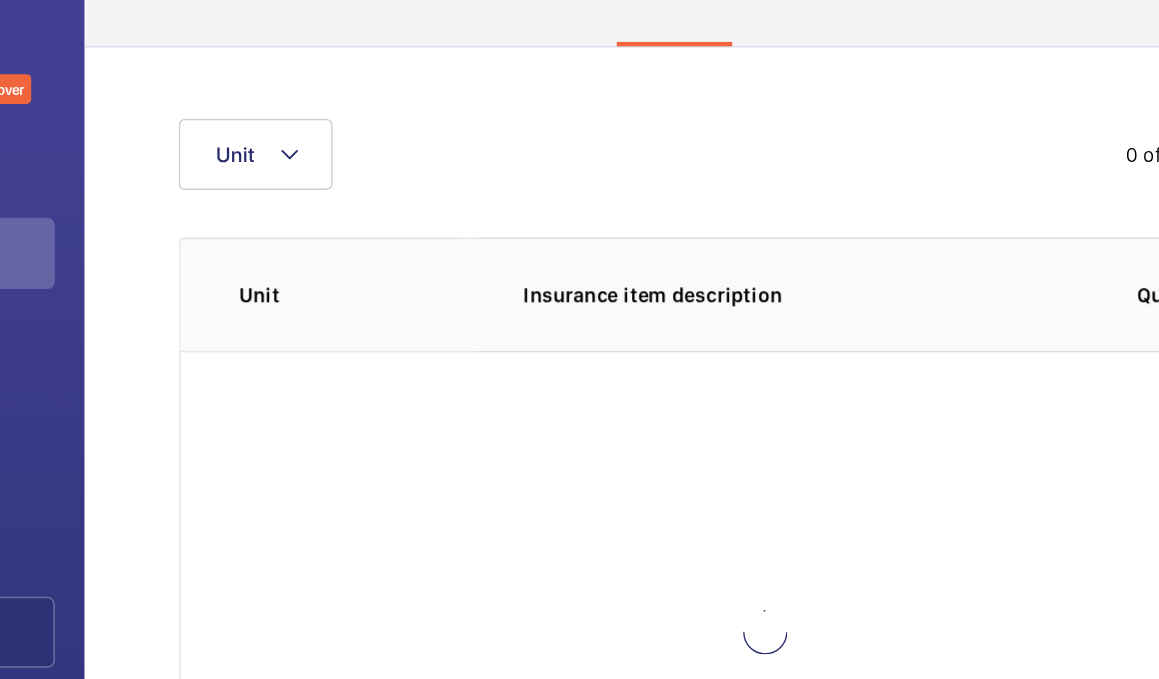 scroll, scrollTop: 211, scrollLeft: 0, axis: vertical 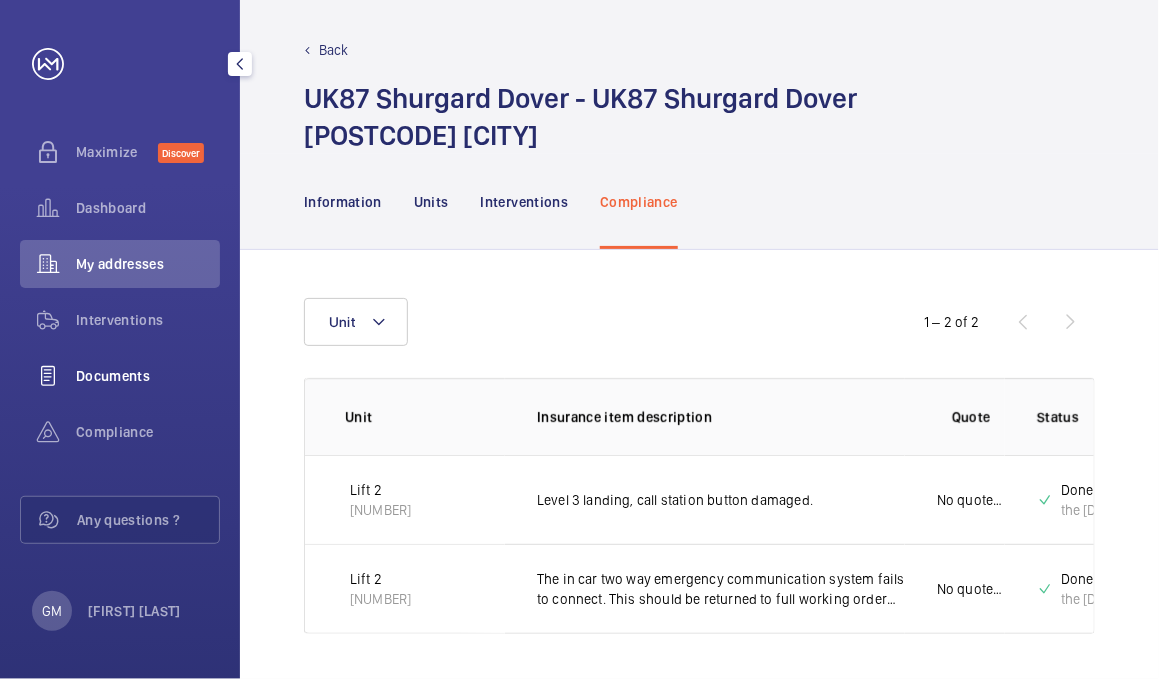 click on "Documents" 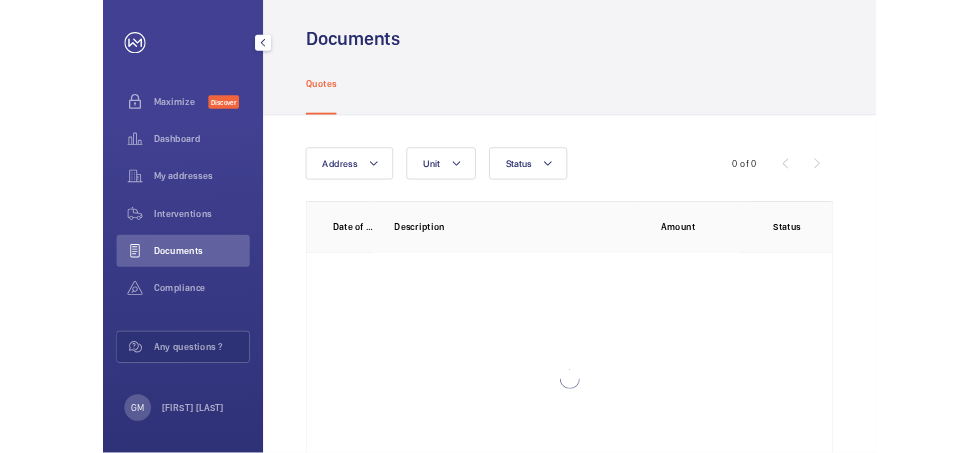 scroll, scrollTop: 0, scrollLeft: 0, axis: both 